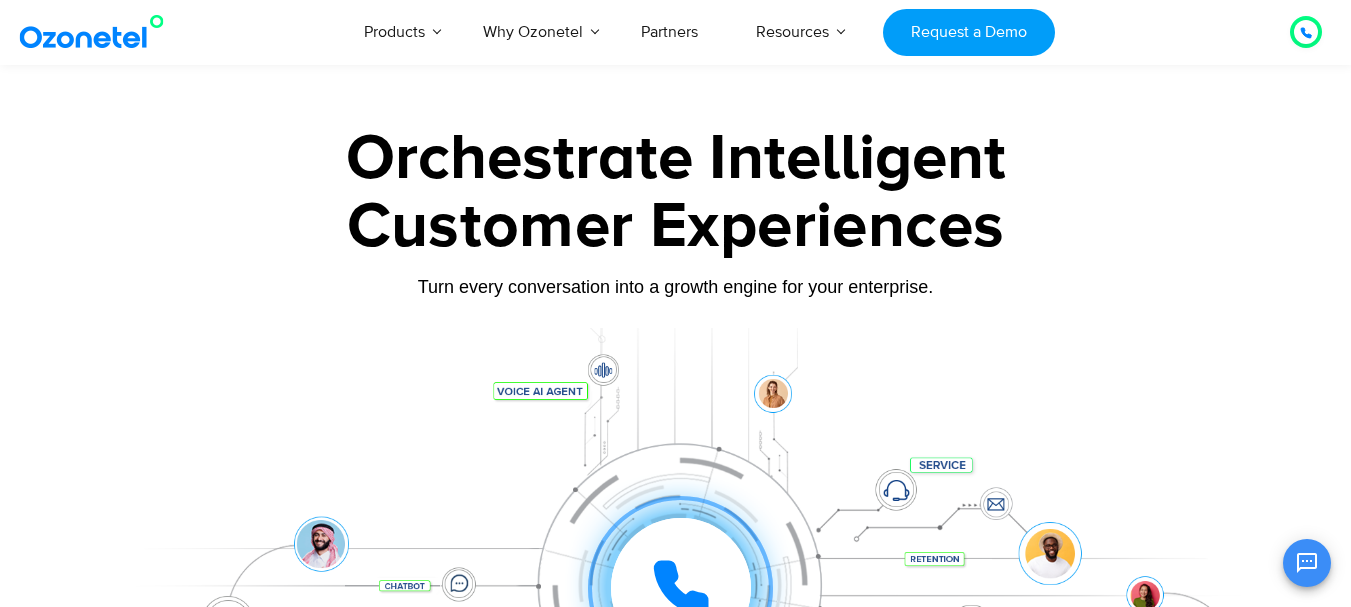 scroll, scrollTop: 663, scrollLeft: 0, axis: vertical 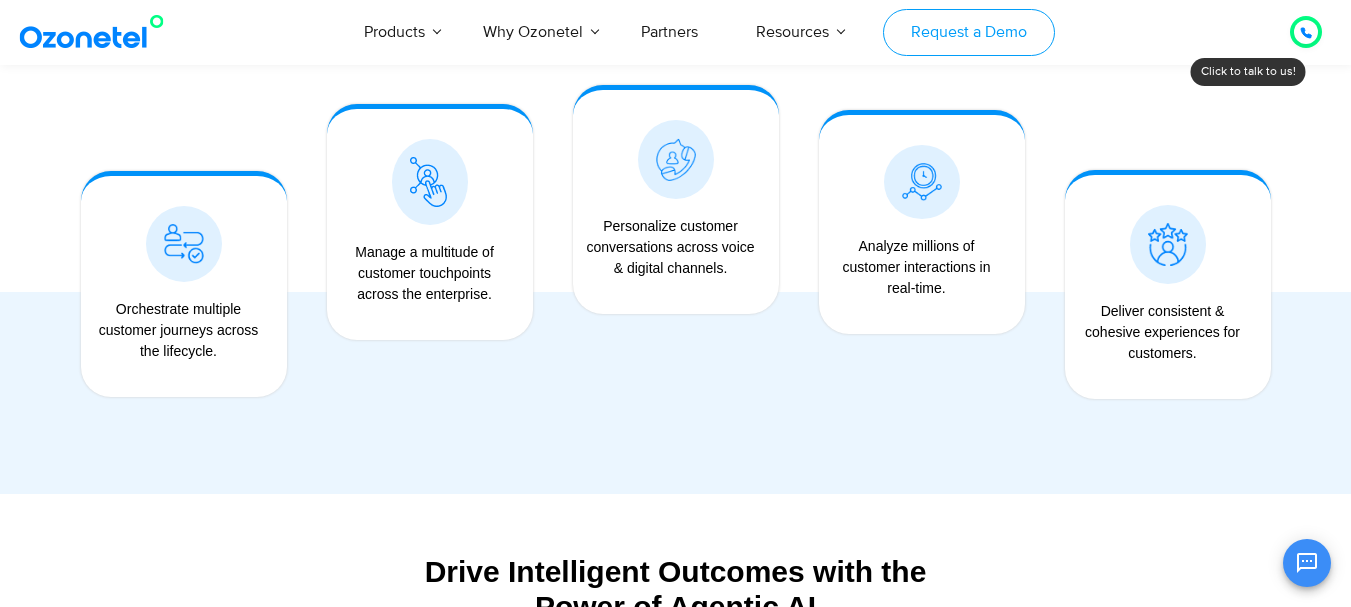 click on "Request a Demo" at bounding box center [968, 32] 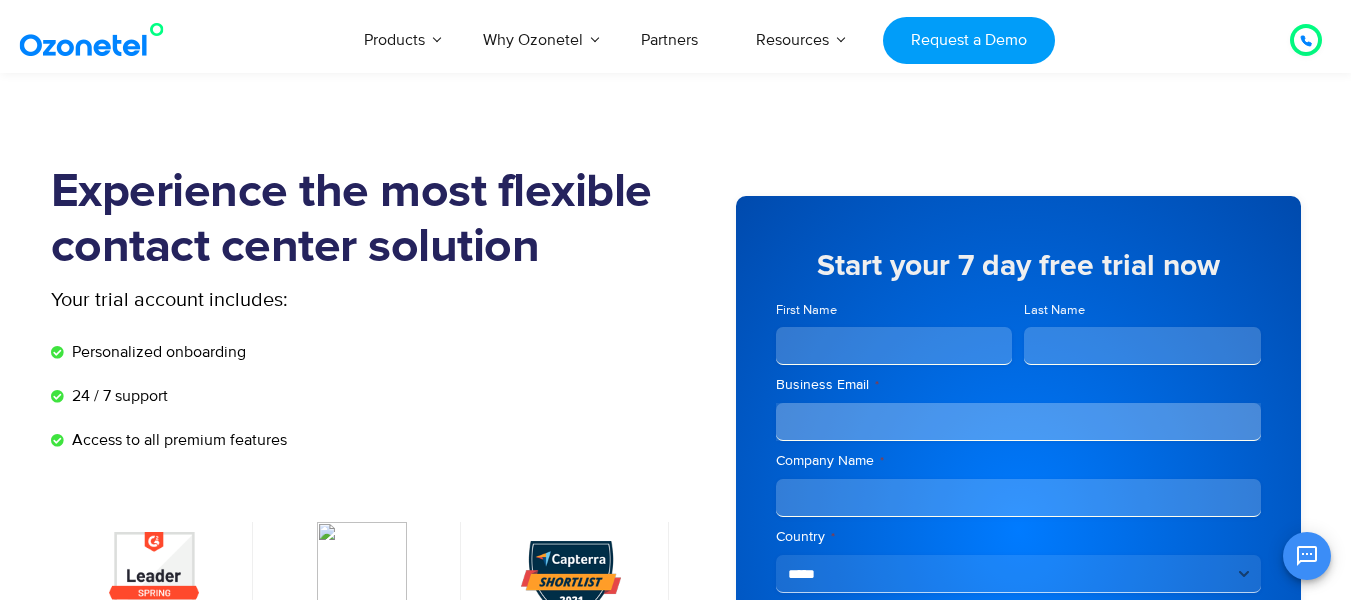 scroll, scrollTop: 484, scrollLeft: 0, axis: vertical 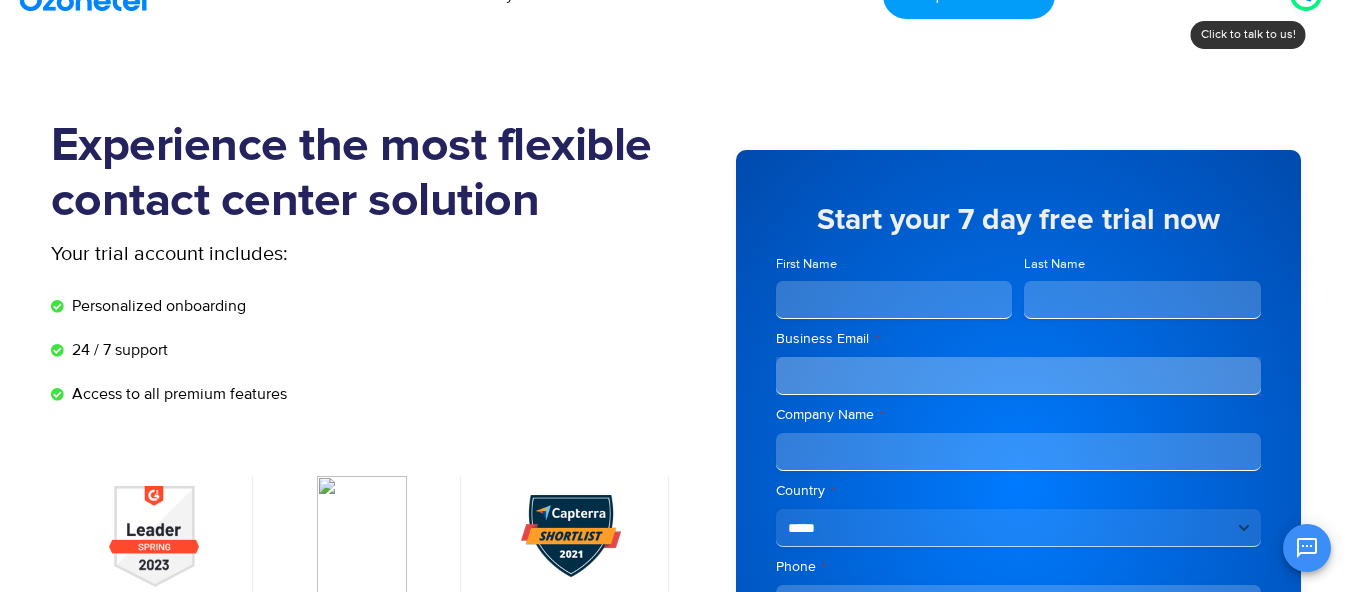click on "First Name" at bounding box center [894, 300] 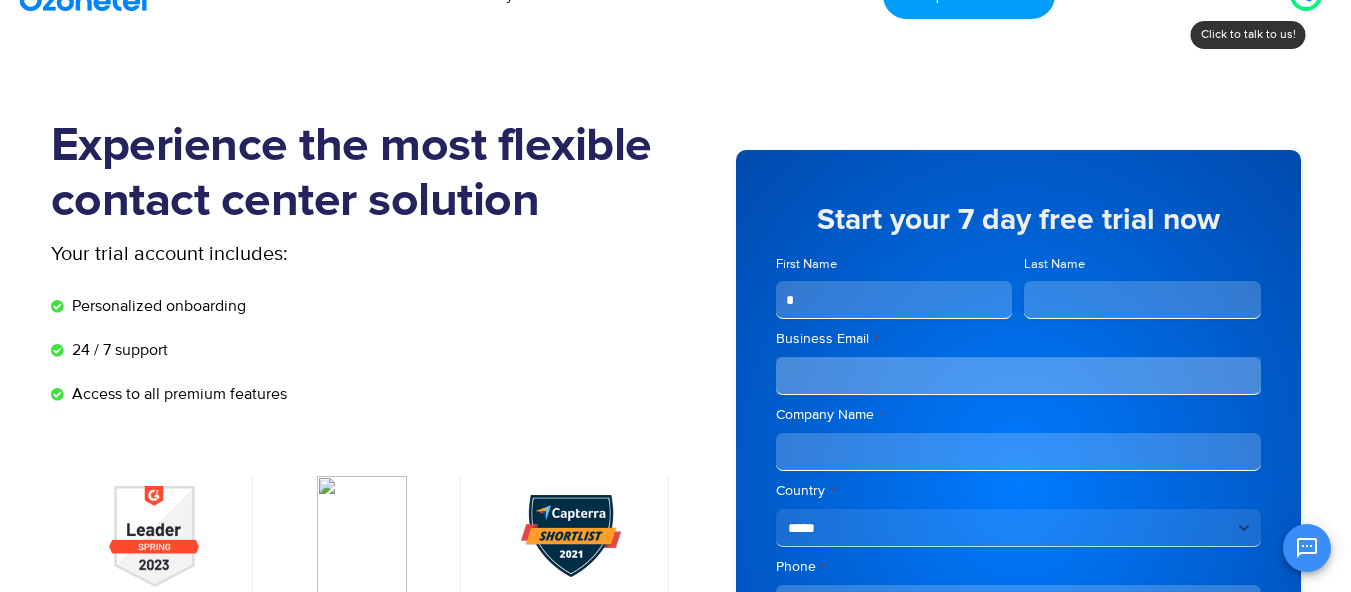 type on "******" 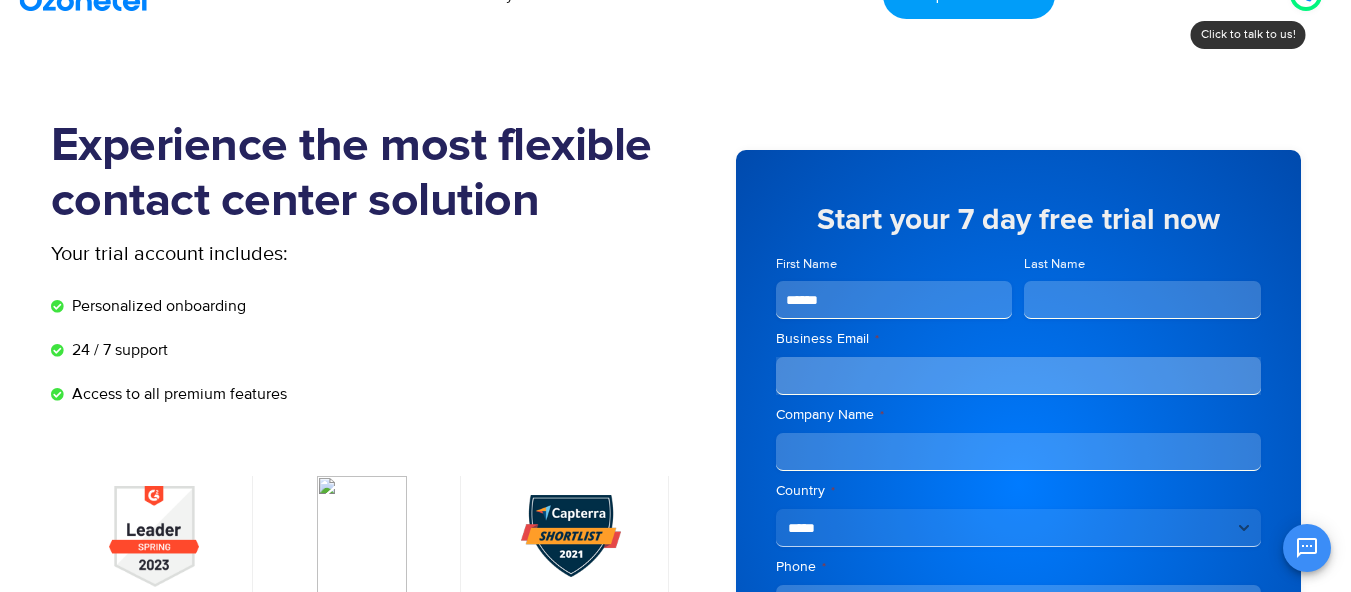 type on "**********" 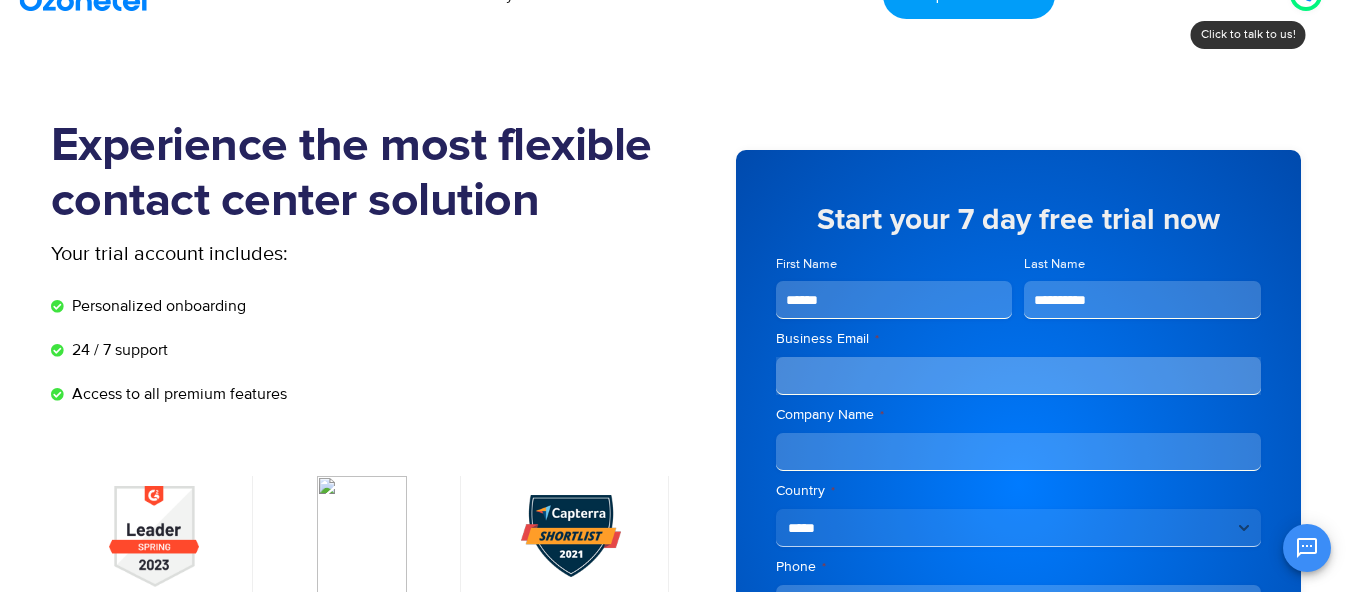 type on "**********" 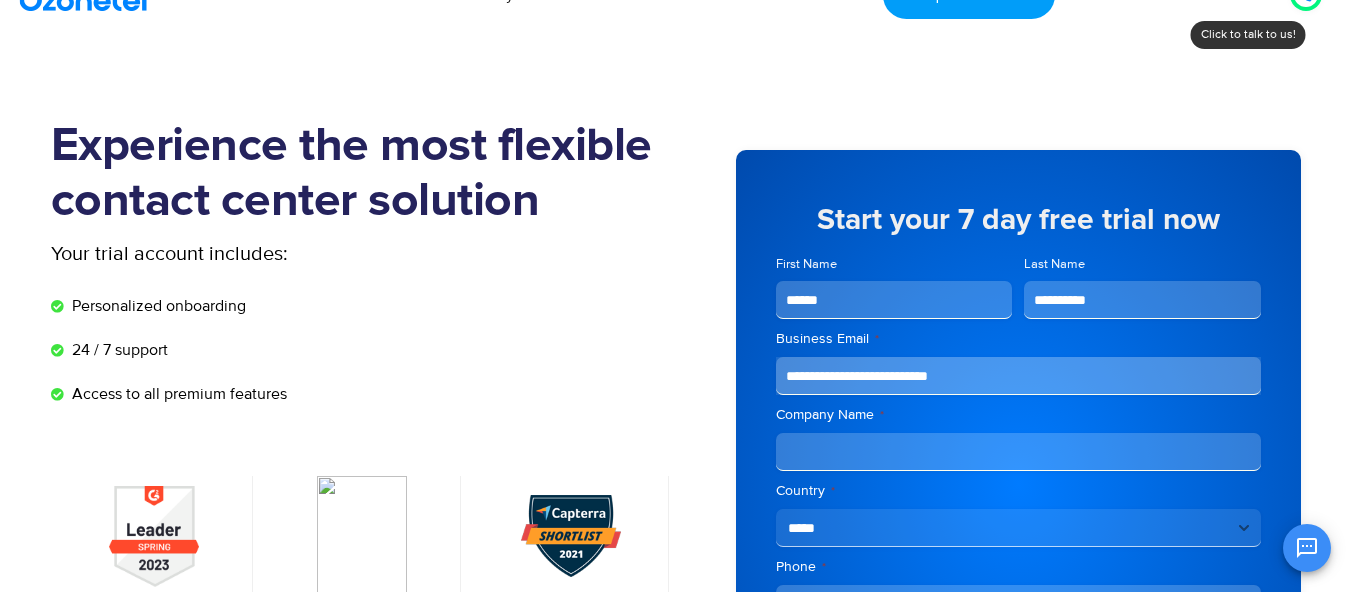 type on "*********" 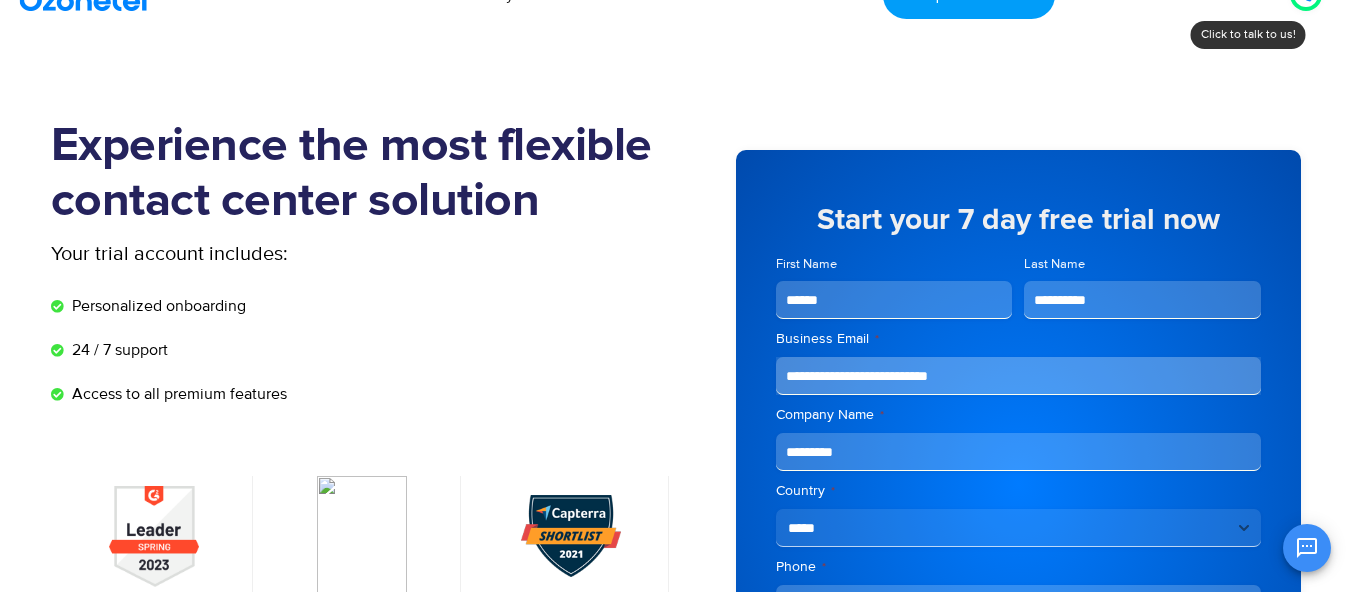type on "**********" 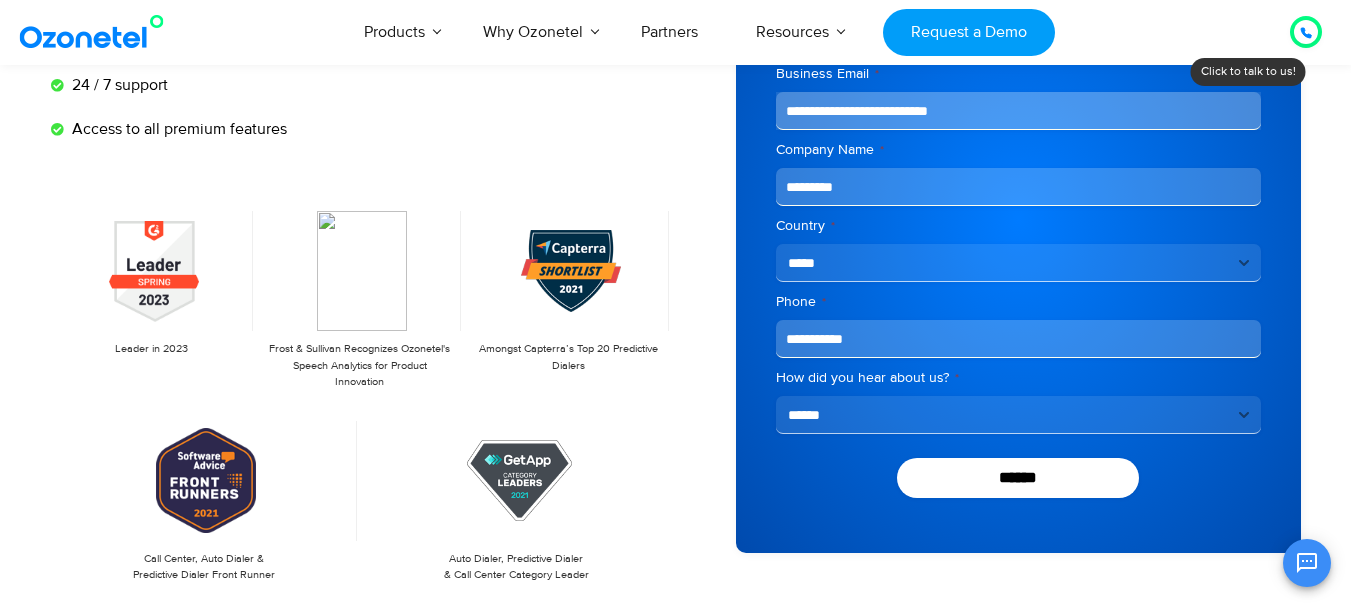 scroll, scrollTop: 304, scrollLeft: 0, axis: vertical 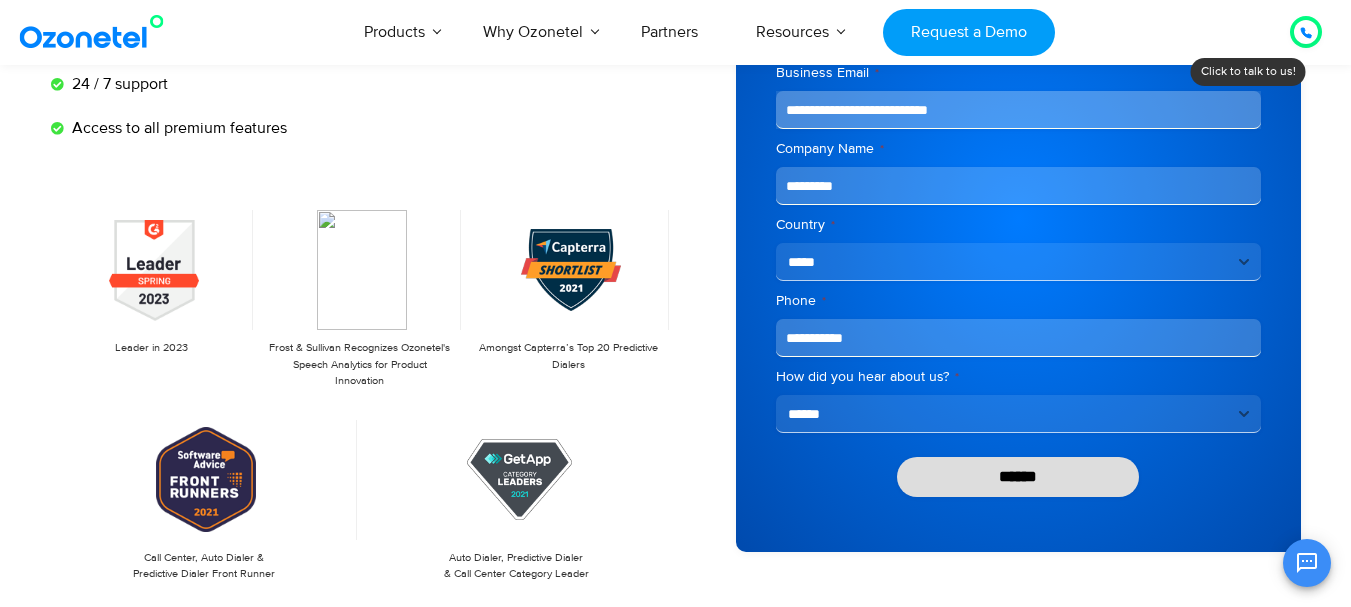 click on "******" at bounding box center (1018, 477) 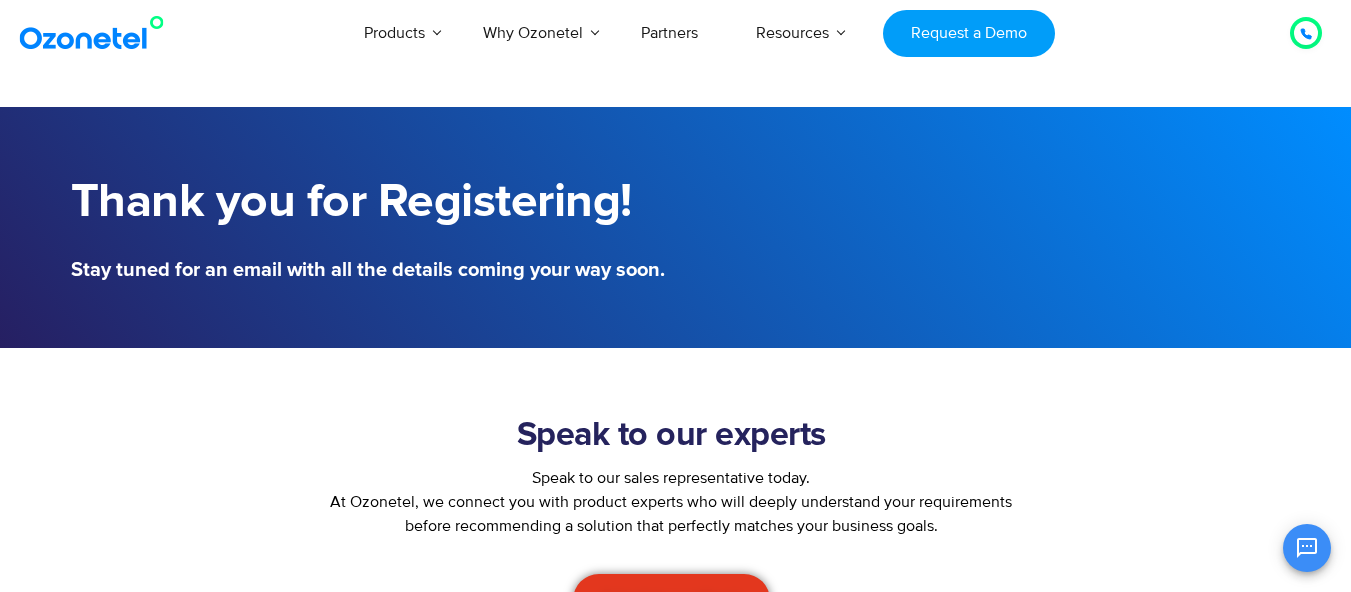 scroll, scrollTop: 0, scrollLeft: 0, axis: both 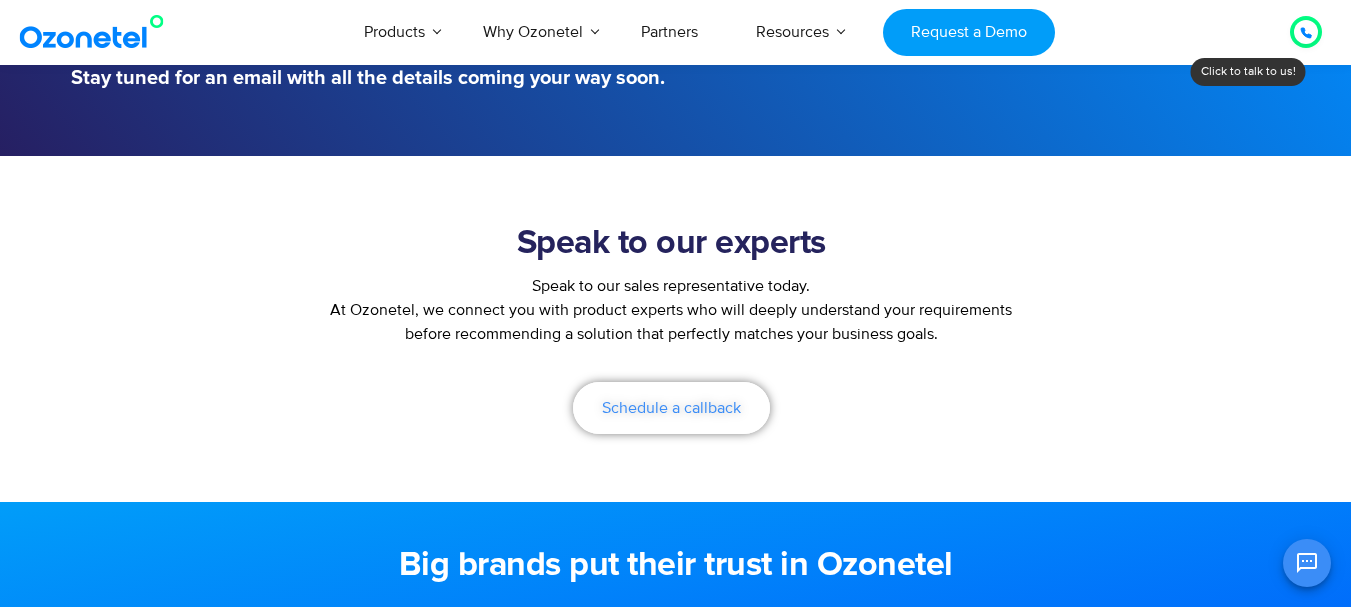 click on "Schedule a callback" at bounding box center [671, 408] 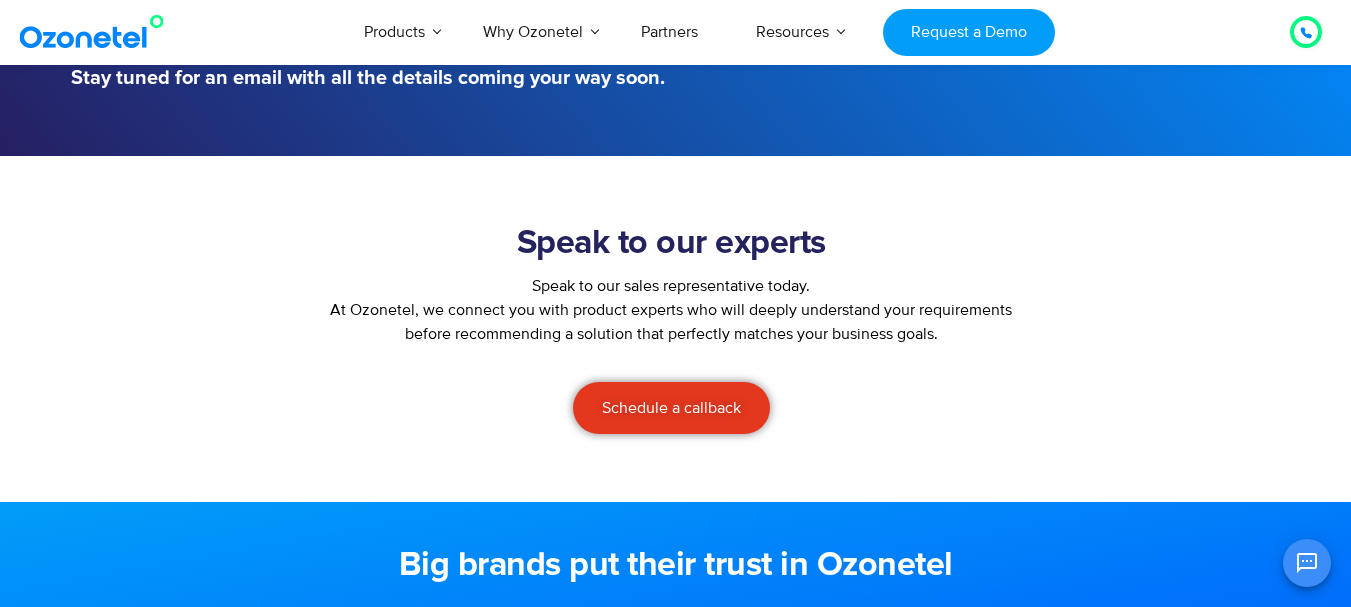 click at bounding box center (1306, 32) 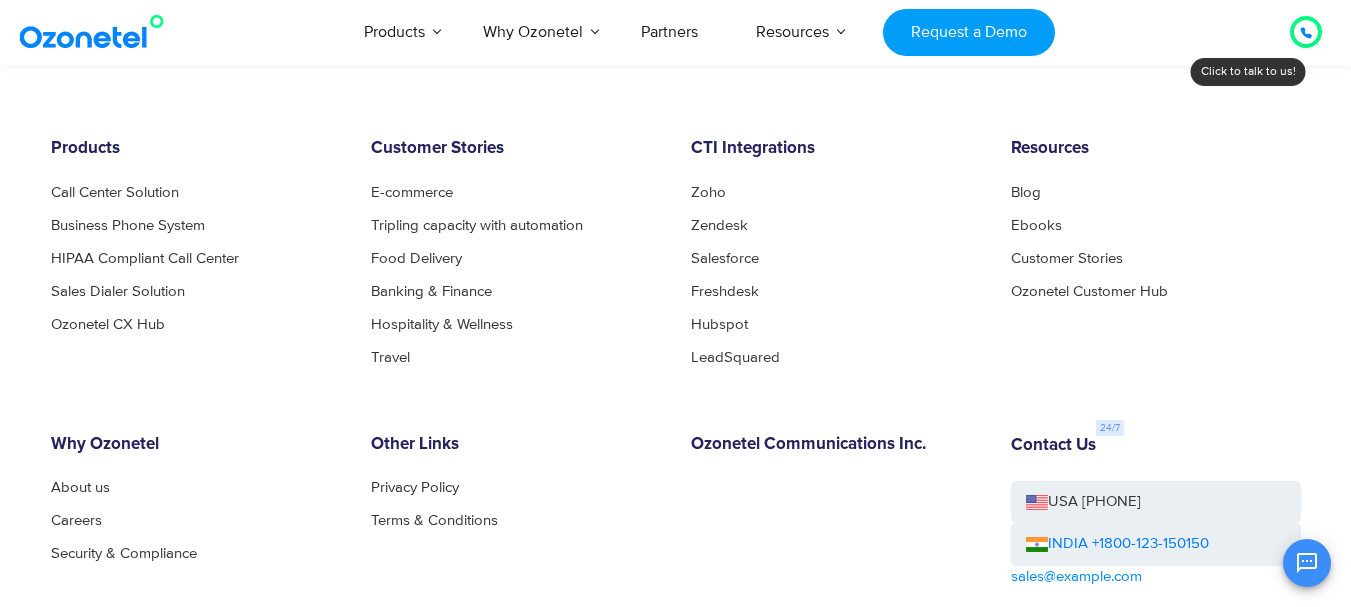 scroll, scrollTop: 1024, scrollLeft: 0, axis: vertical 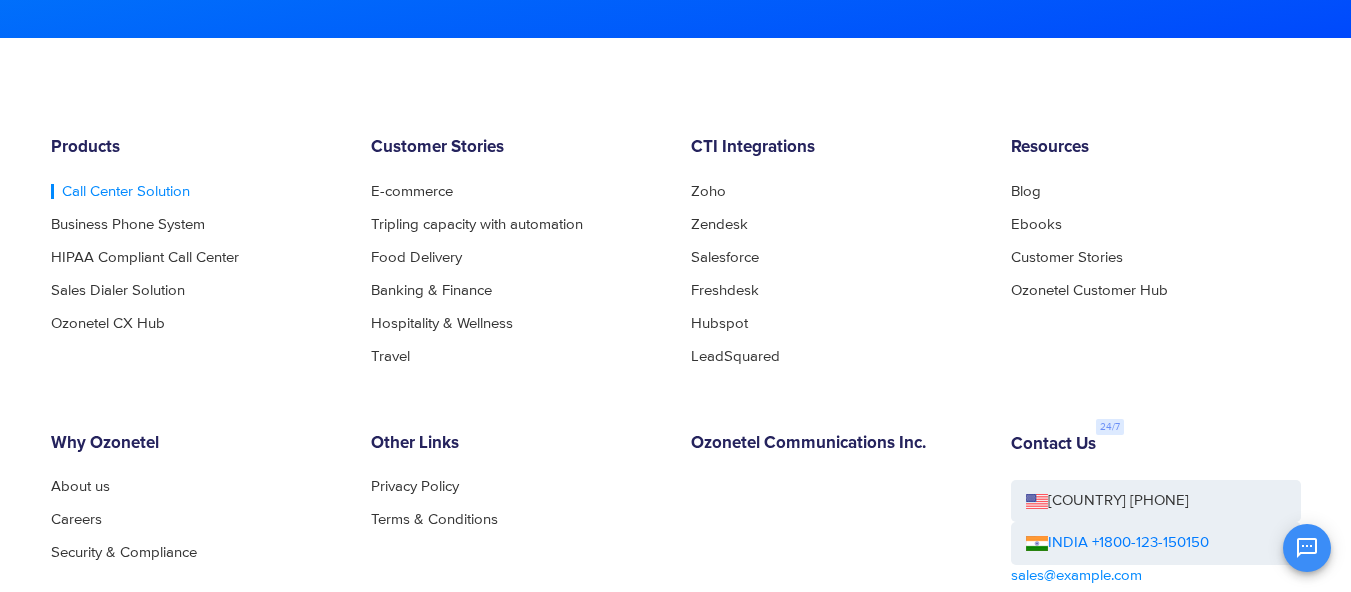 click on "Call Center Solution" at bounding box center [120, 191] 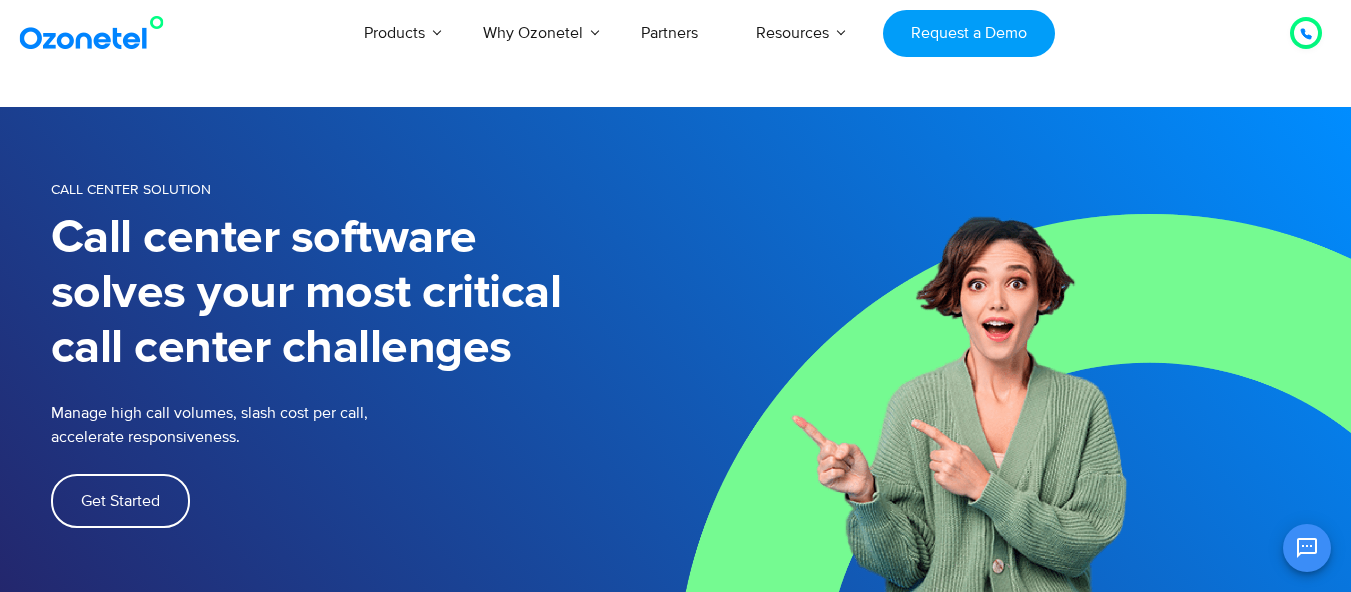 scroll, scrollTop: 0, scrollLeft: 0, axis: both 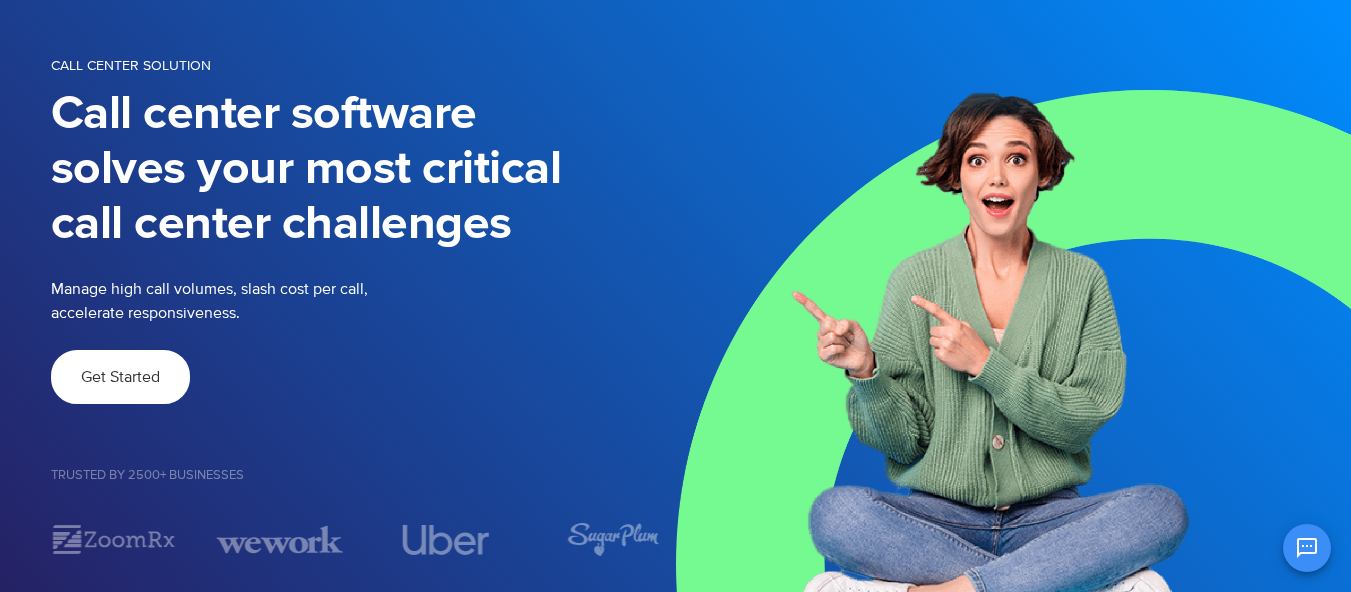 click on "Get Started" at bounding box center [120, 377] 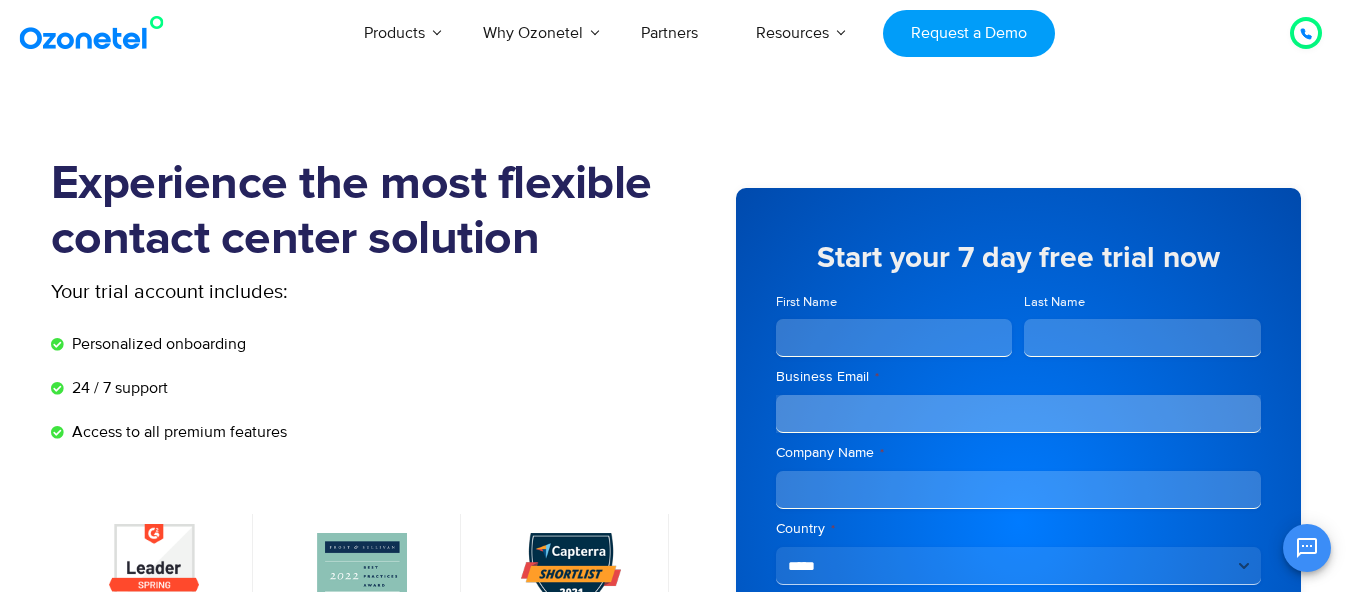 scroll, scrollTop: 0, scrollLeft: 0, axis: both 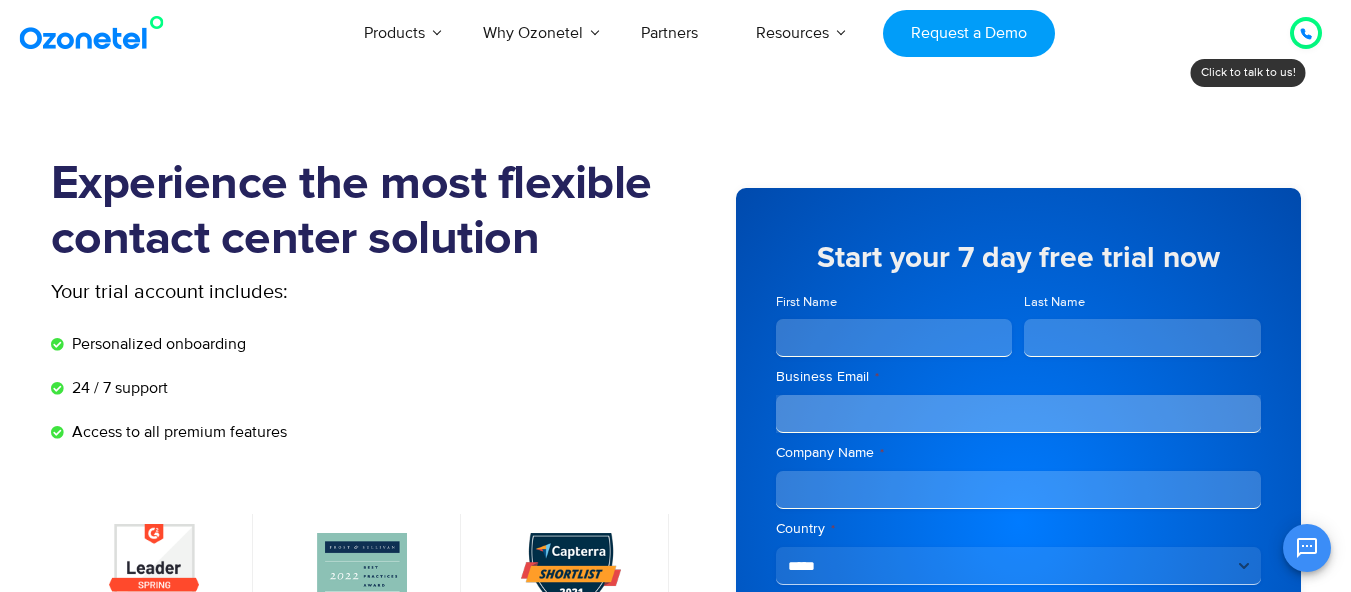 click on "First Name" at bounding box center [894, 338] 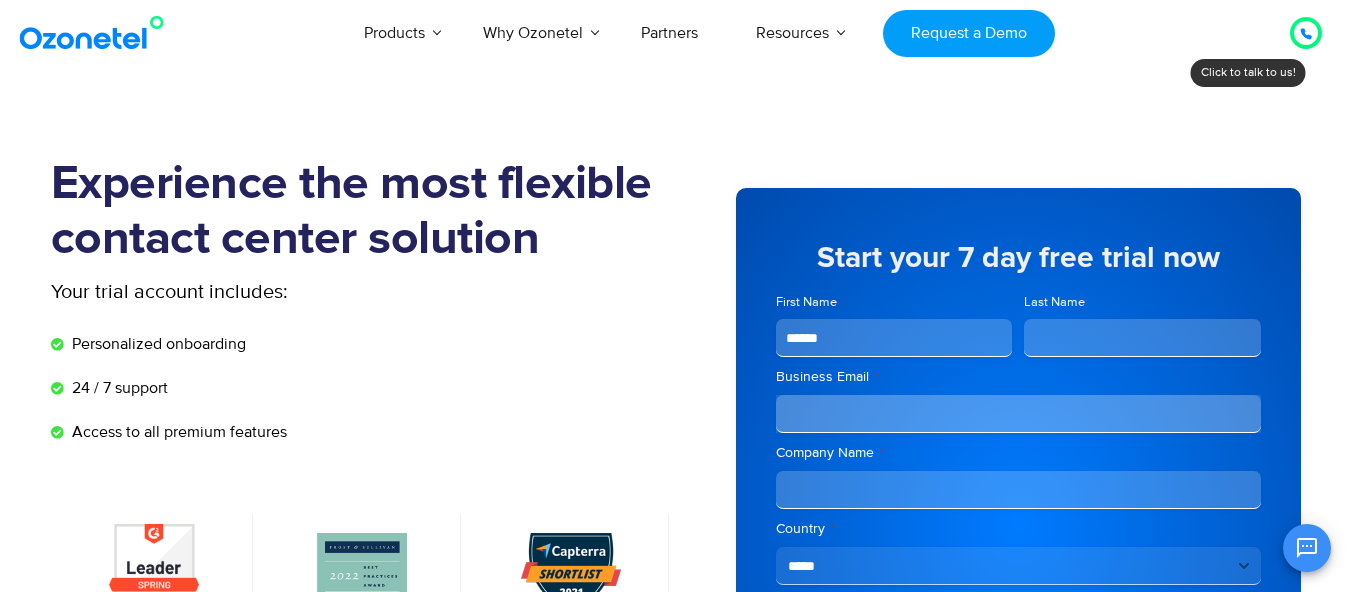 type on "**********" 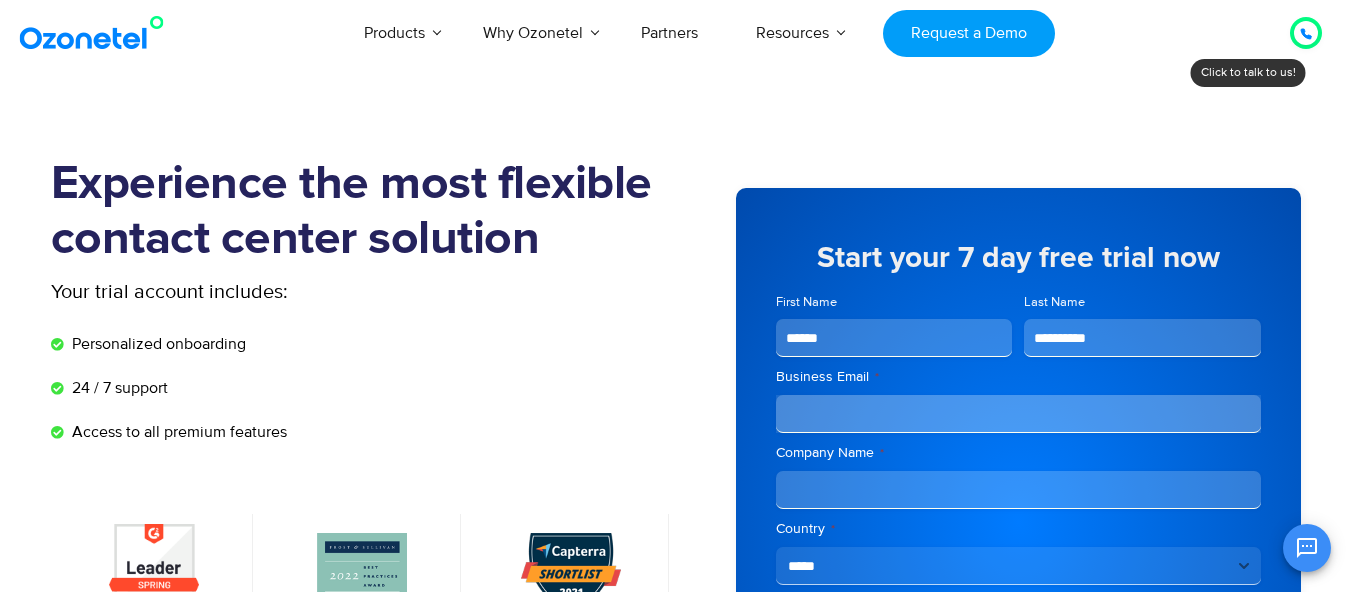 type on "**********" 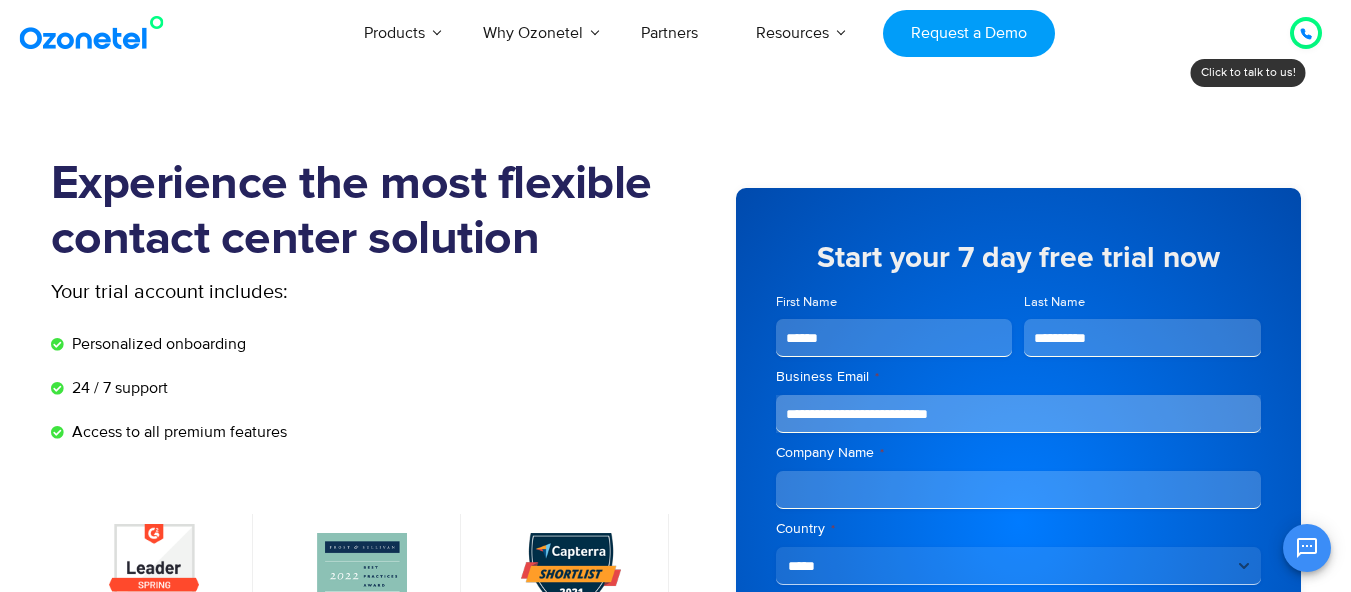 type on "*********" 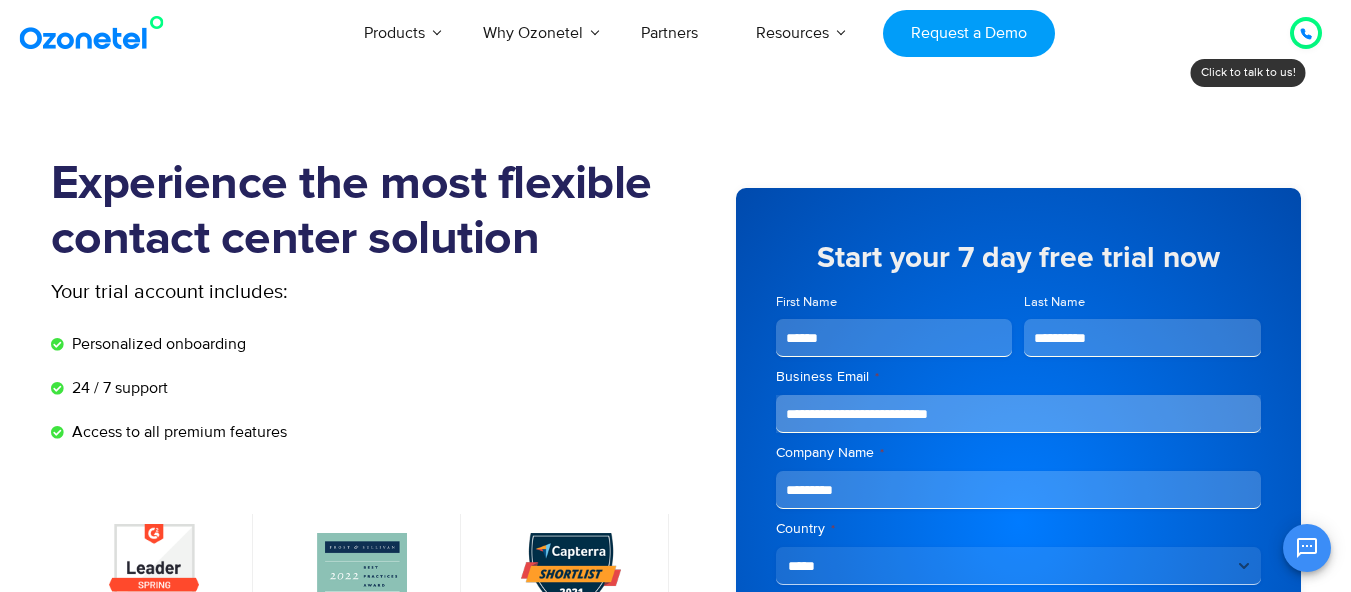 type on "**********" 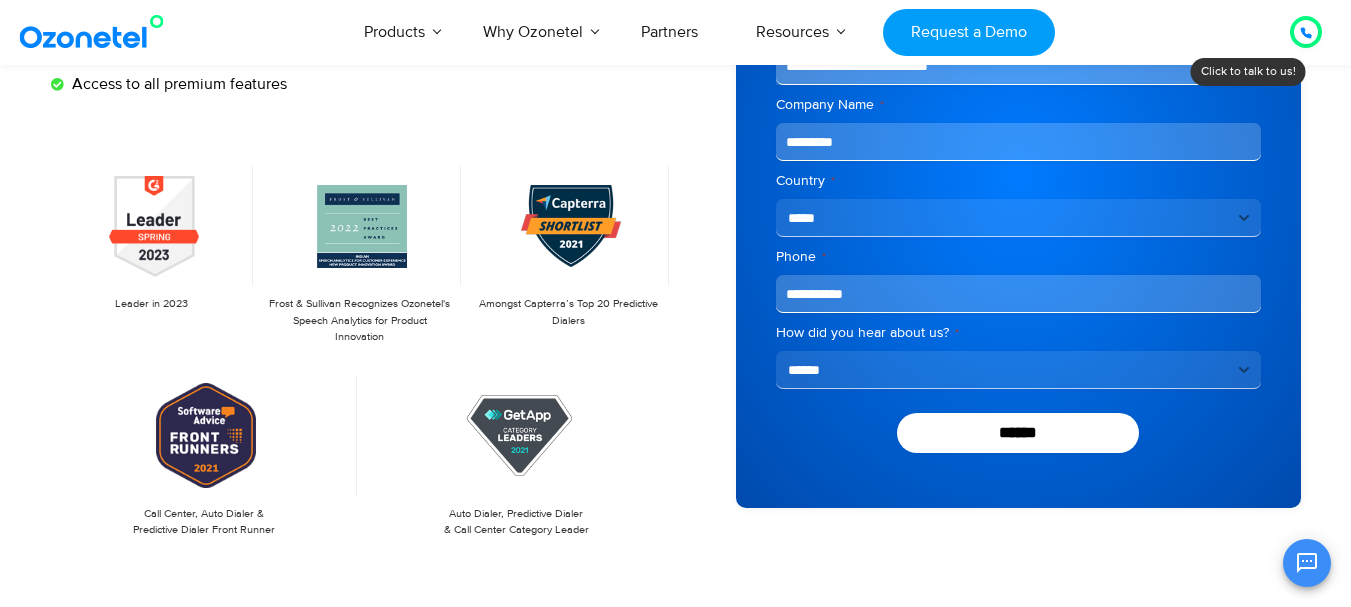 scroll, scrollTop: 349, scrollLeft: 0, axis: vertical 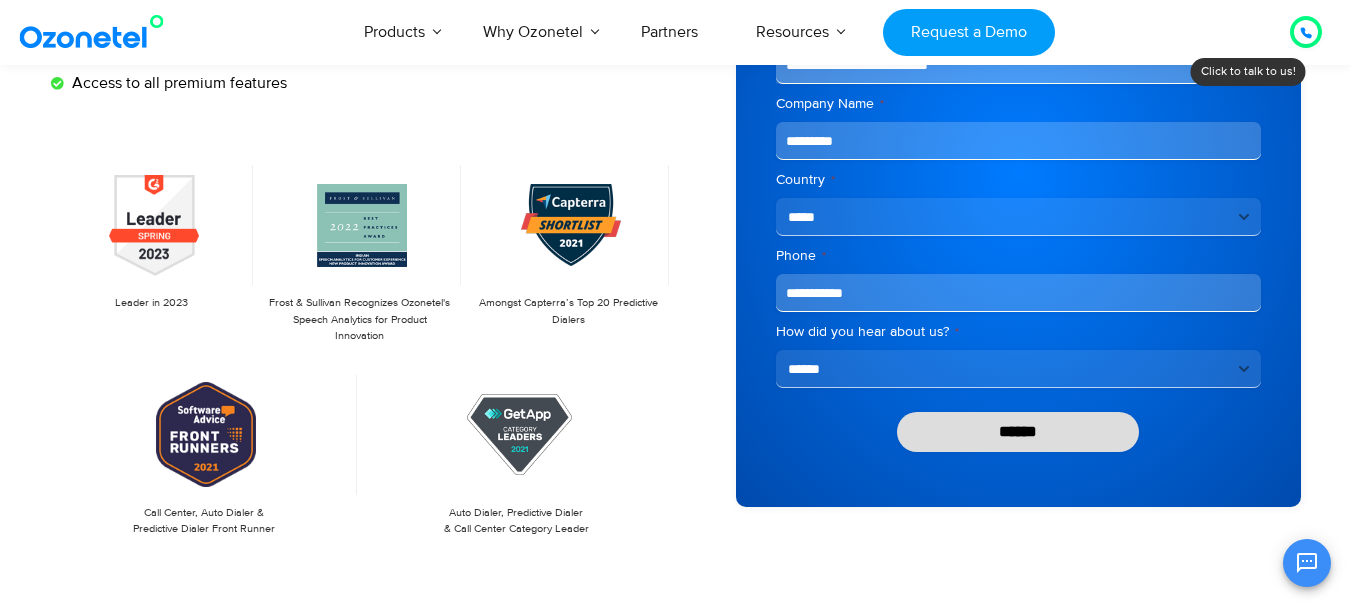 click on "******" at bounding box center [1018, 432] 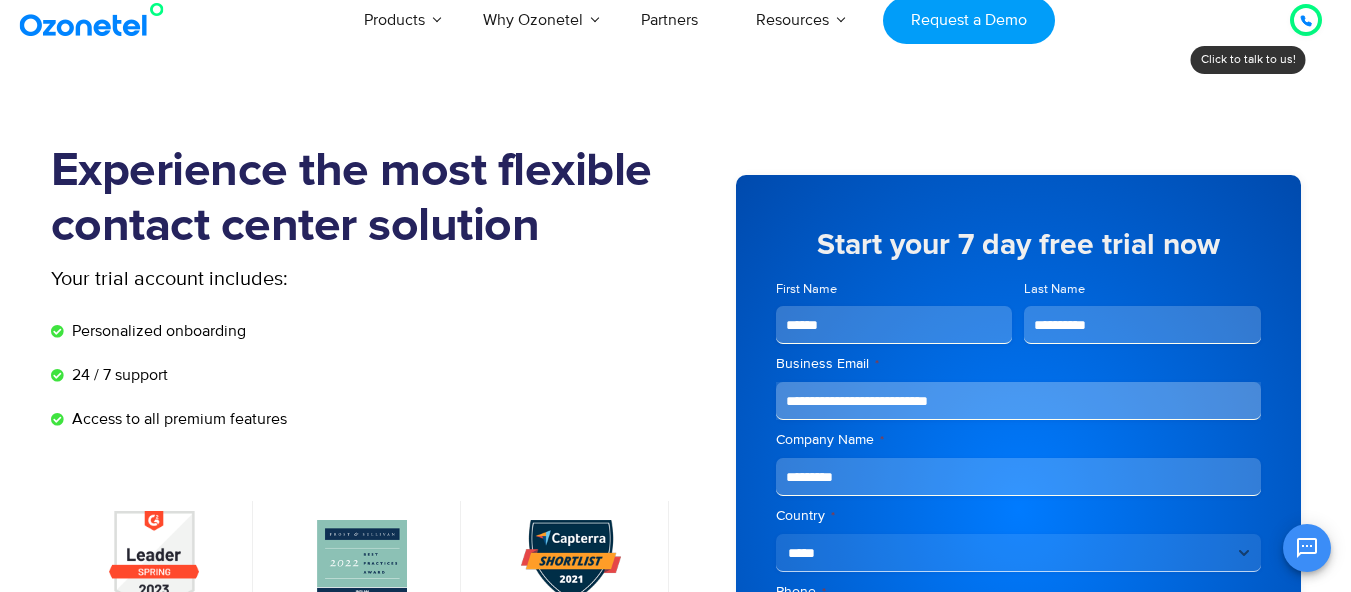 scroll, scrollTop: 0, scrollLeft: 0, axis: both 